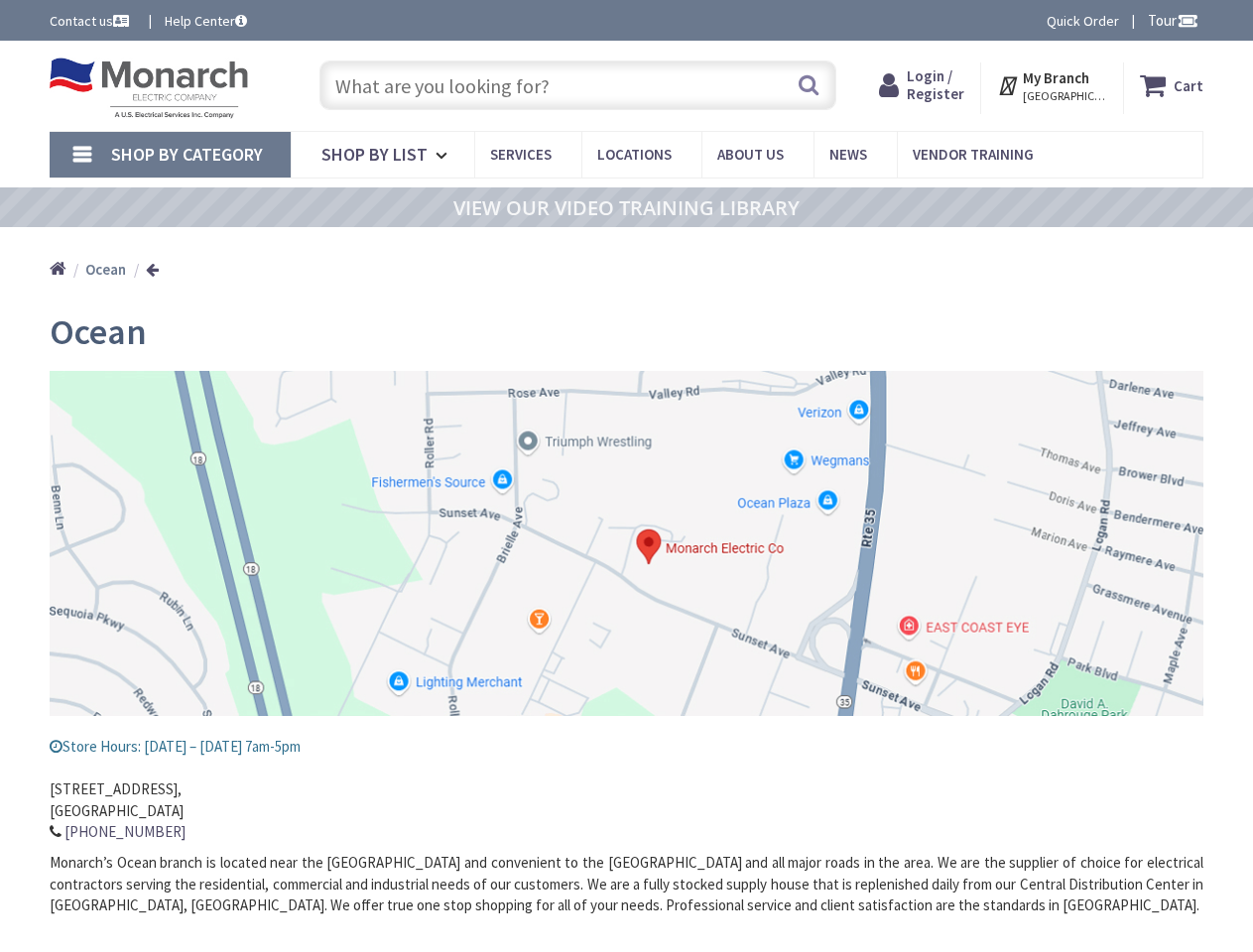 scroll, scrollTop: 0, scrollLeft: 0, axis: both 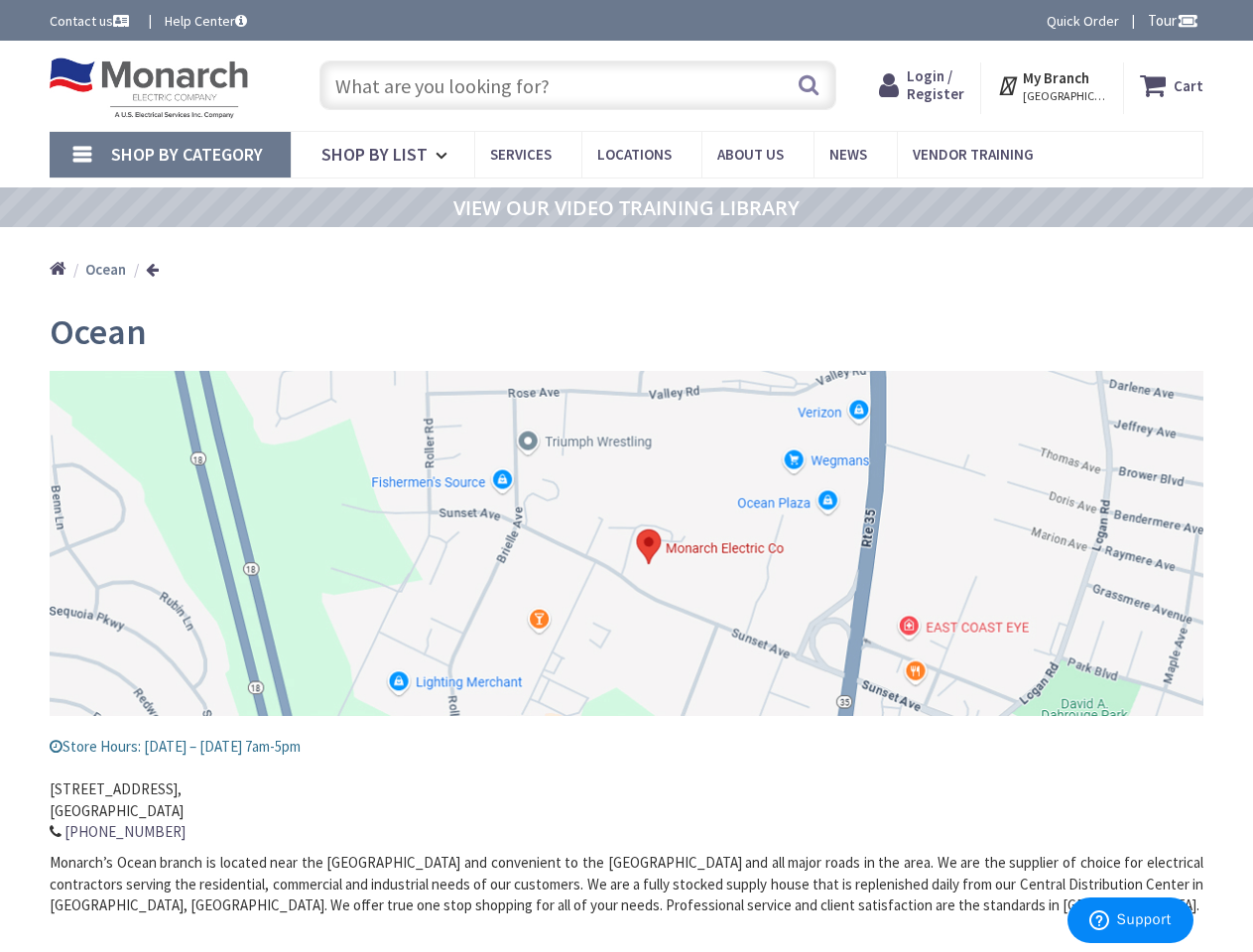 click at bounding box center [626, 543] 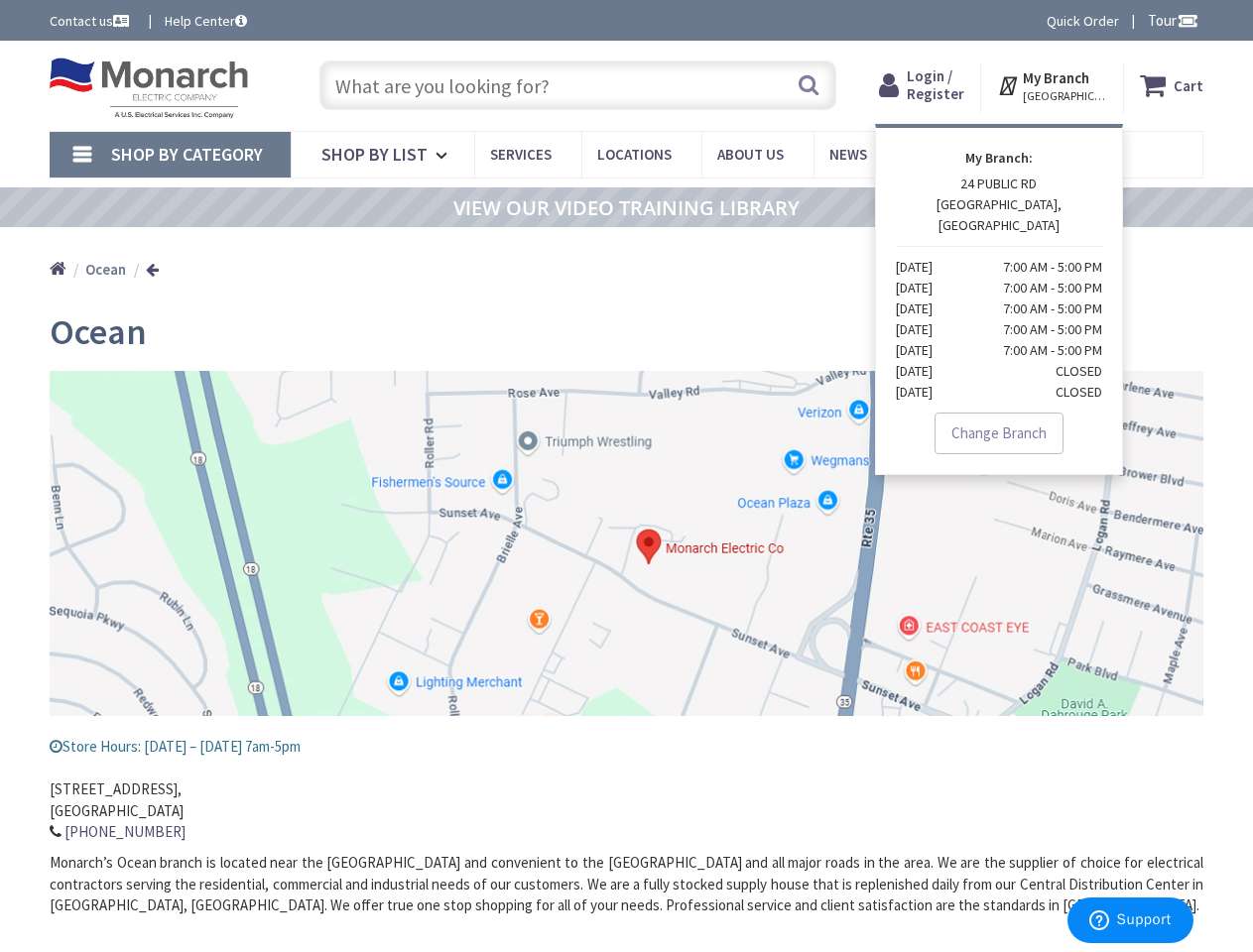 click on "Shop By Category" at bounding box center [187, 154] 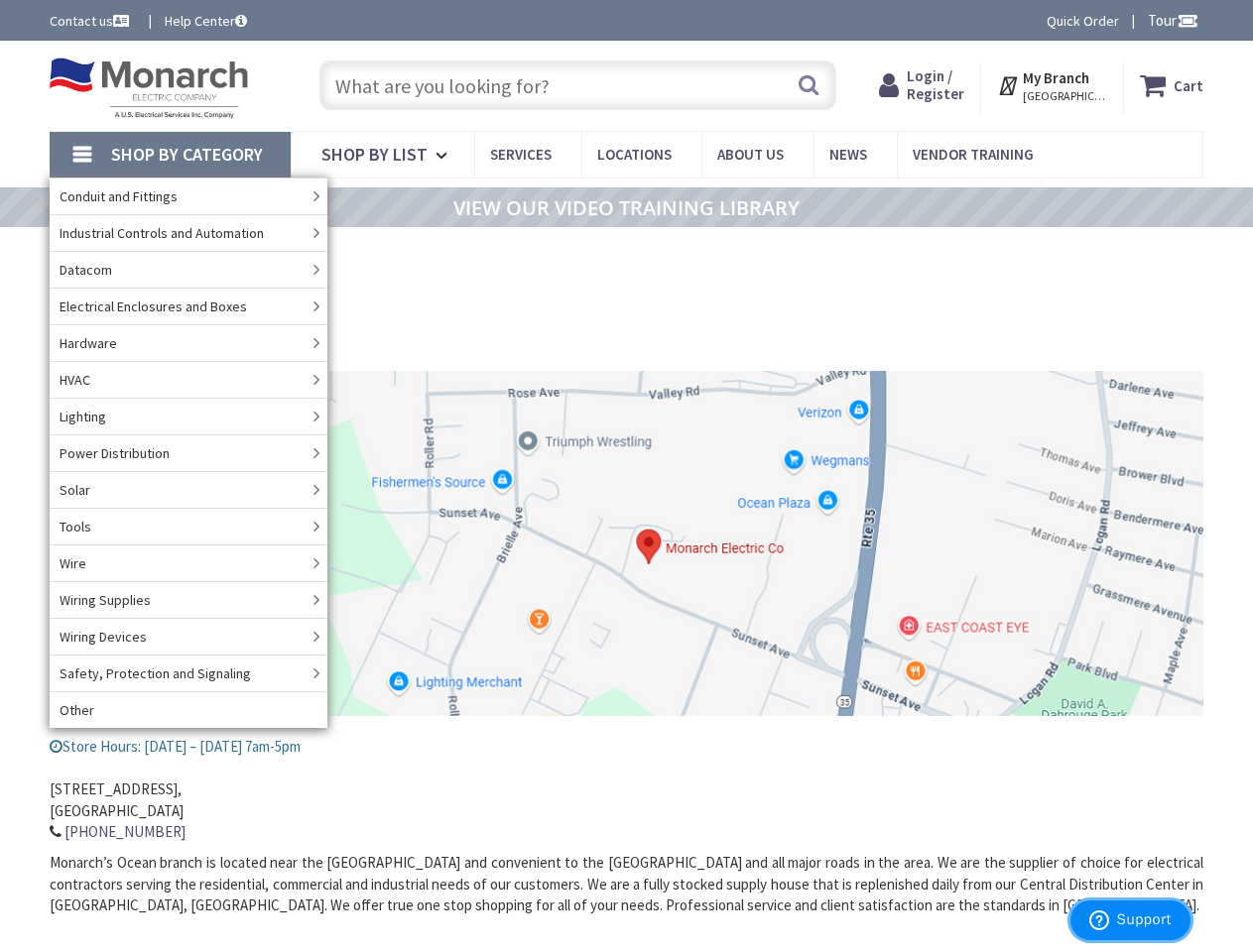click on "Support" at bounding box center (1144, 919) 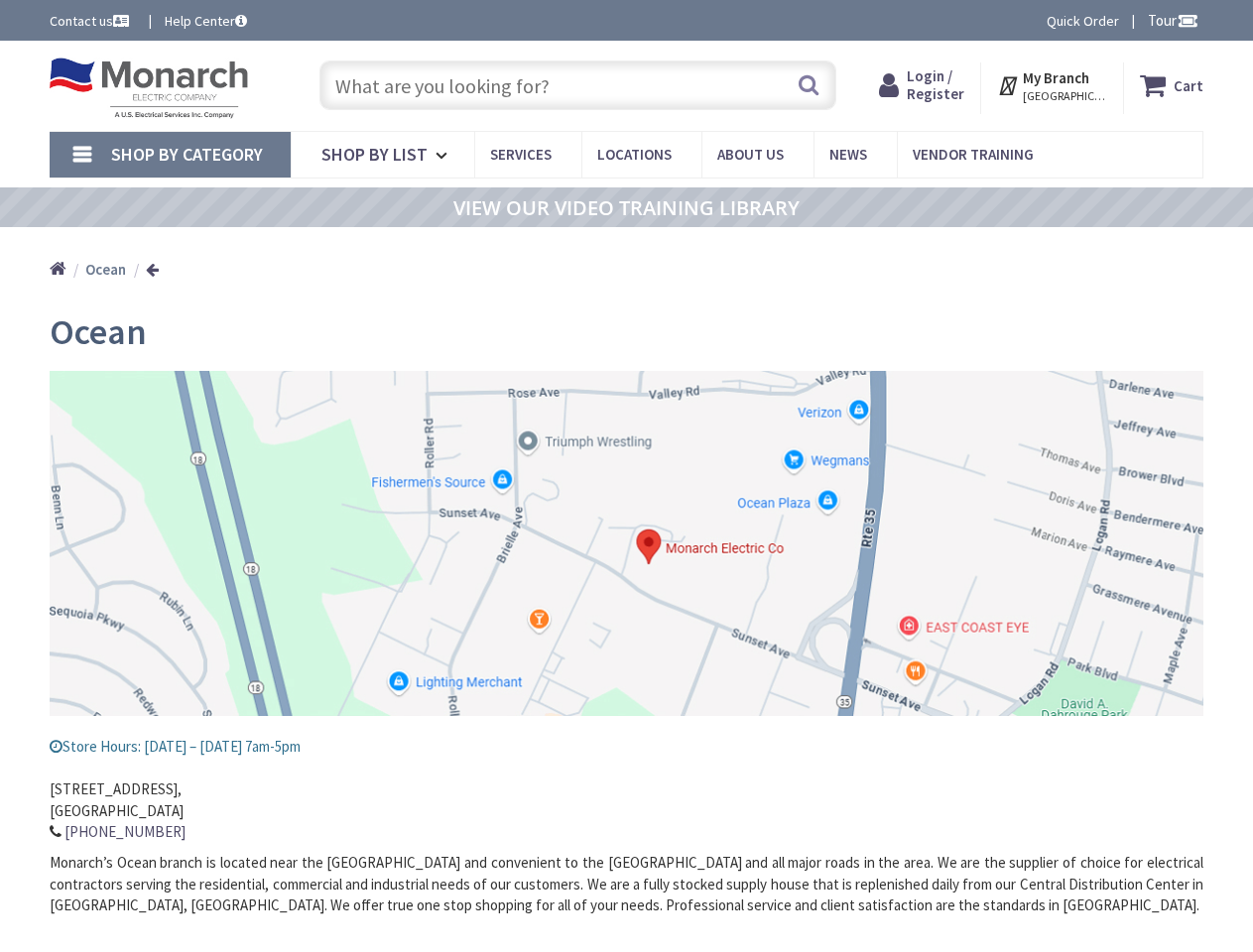 scroll, scrollTop: 0, scrollLeft: 0, axis: both 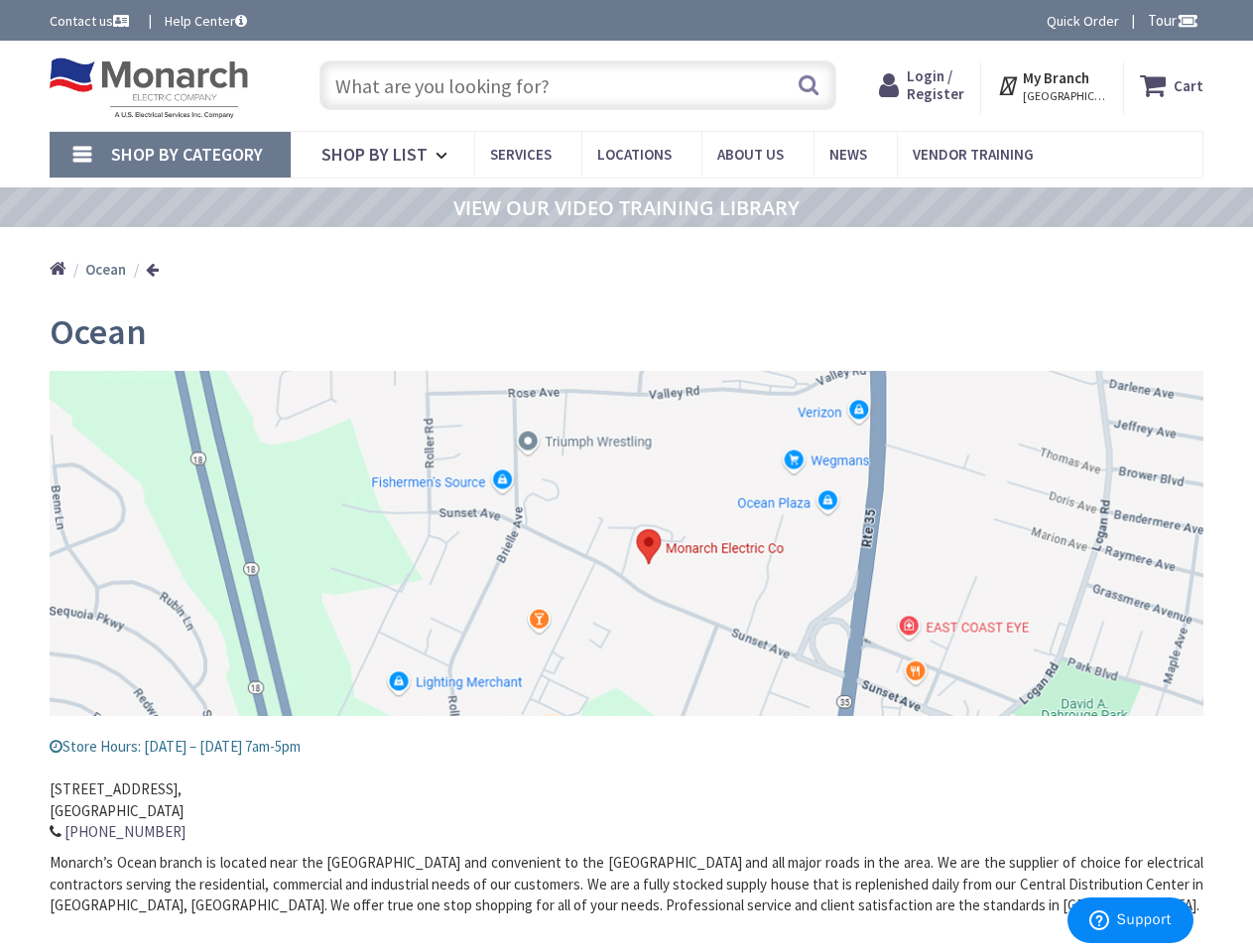 click at bounding box center [626, 543] 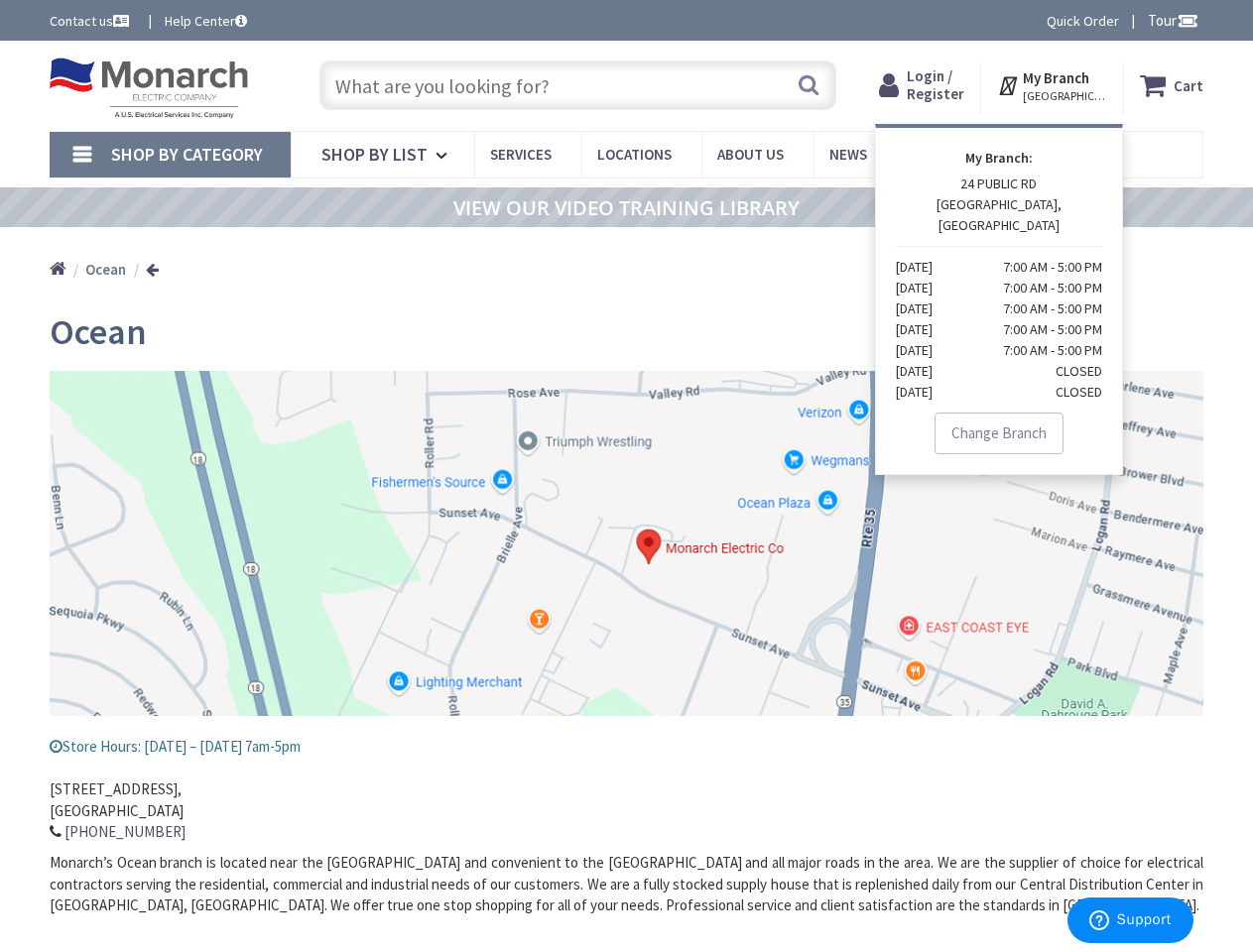 click on "Shop By Category" at bounding box center [187, 154] 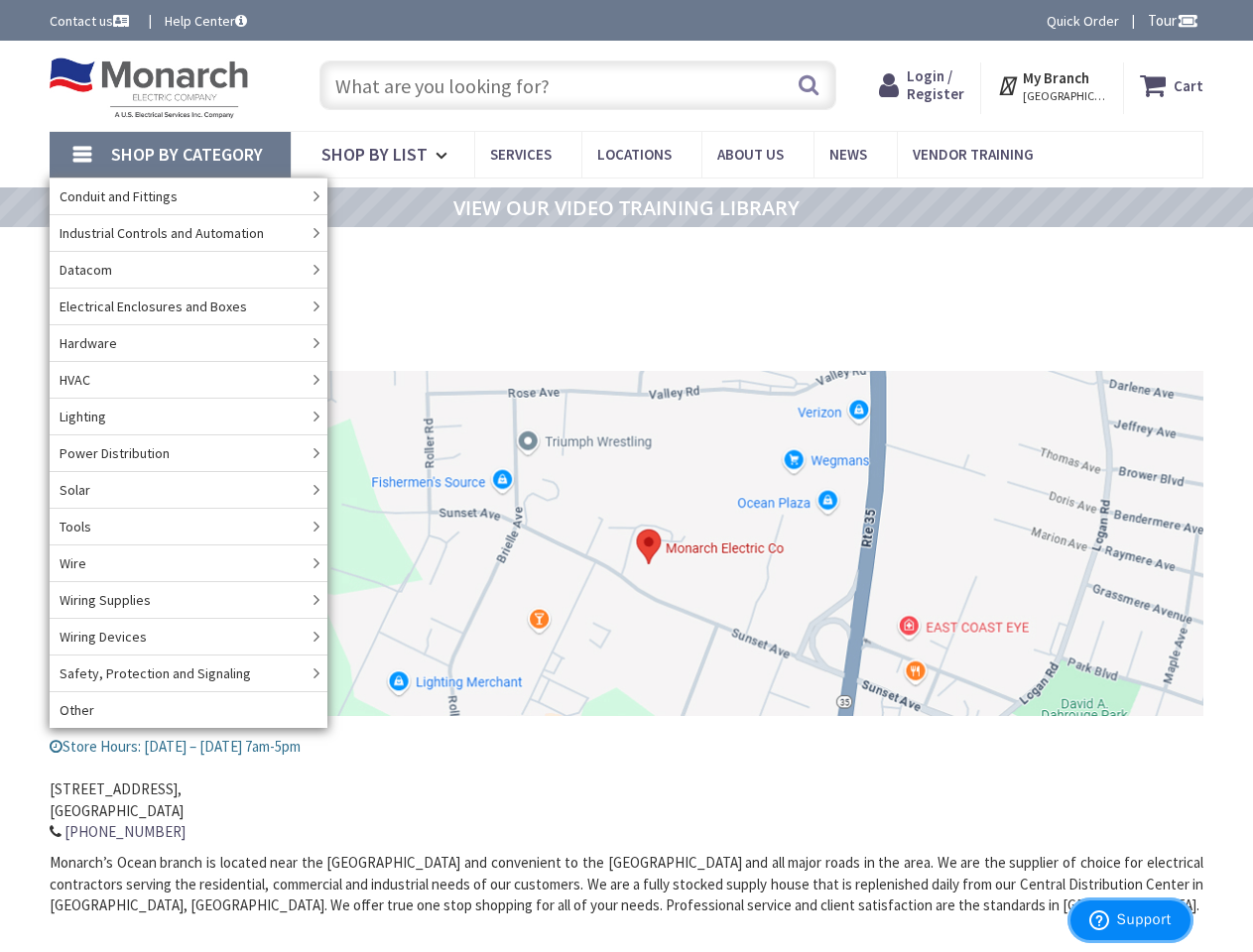 click on "Support" at bounding box center (1144, 919) 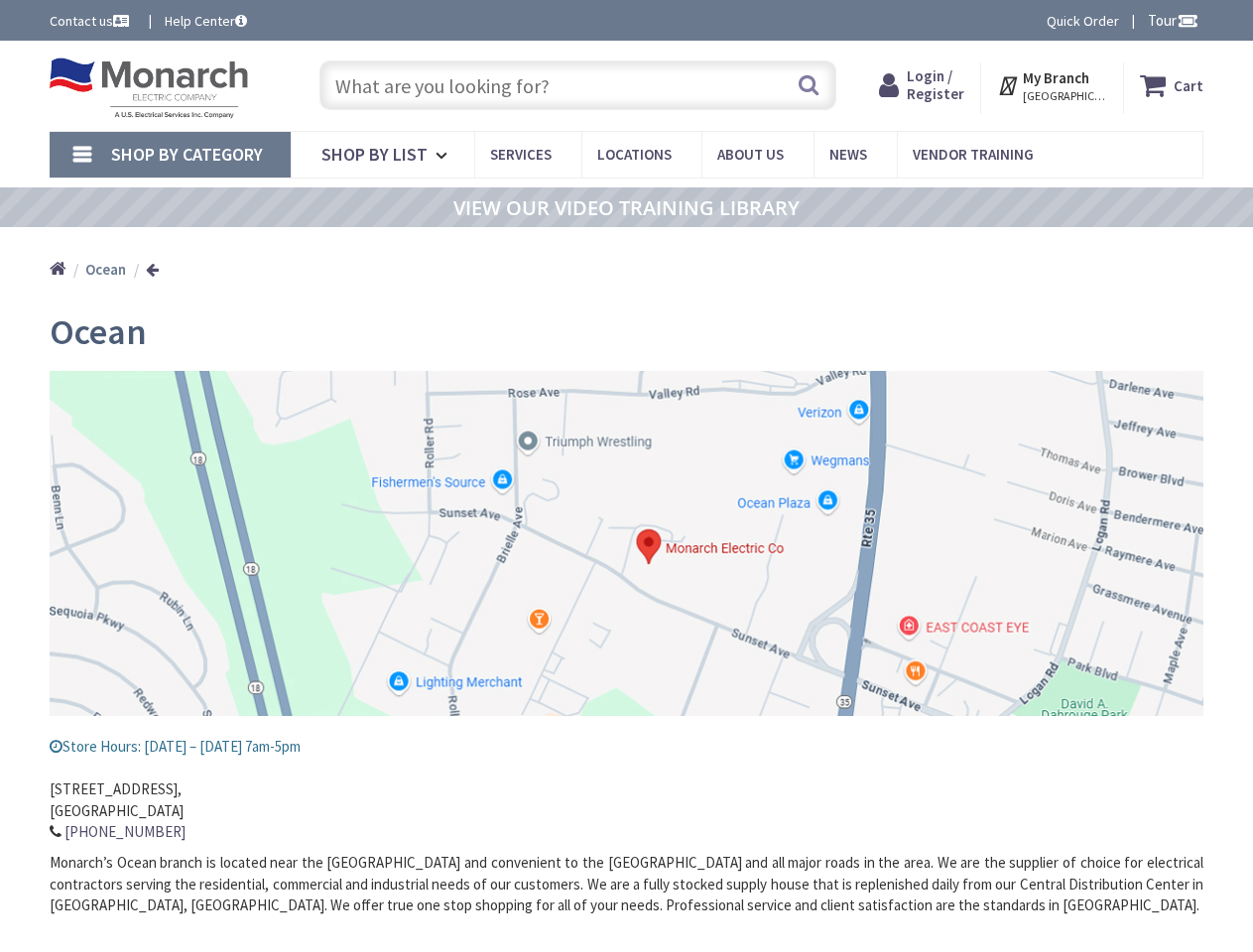scroll, scrollTop: 0, scrollLeft: 0, axis: both 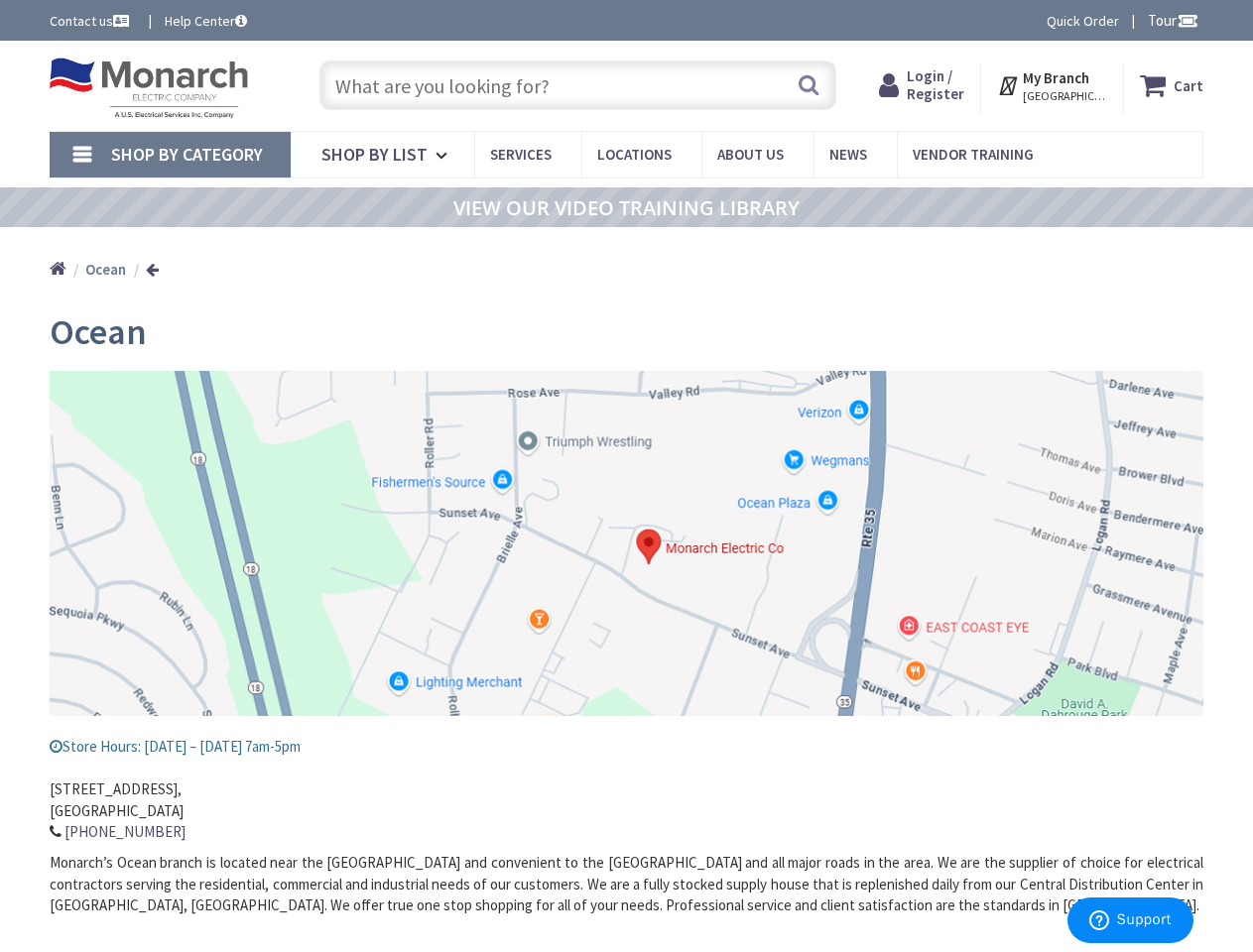 click at bounding box center (626, 543) 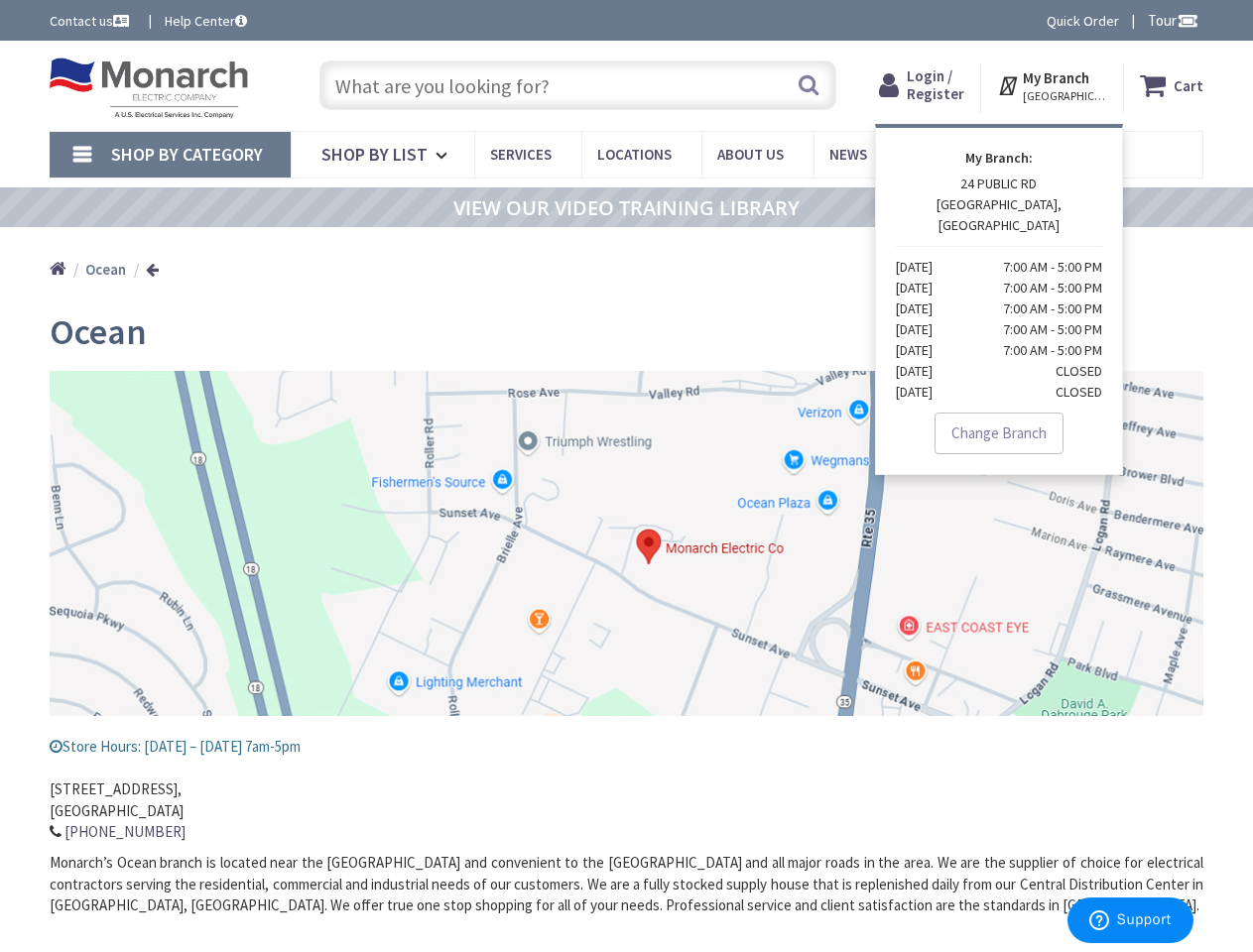 click on "Shop By Category" at bounding box center [187, 154] 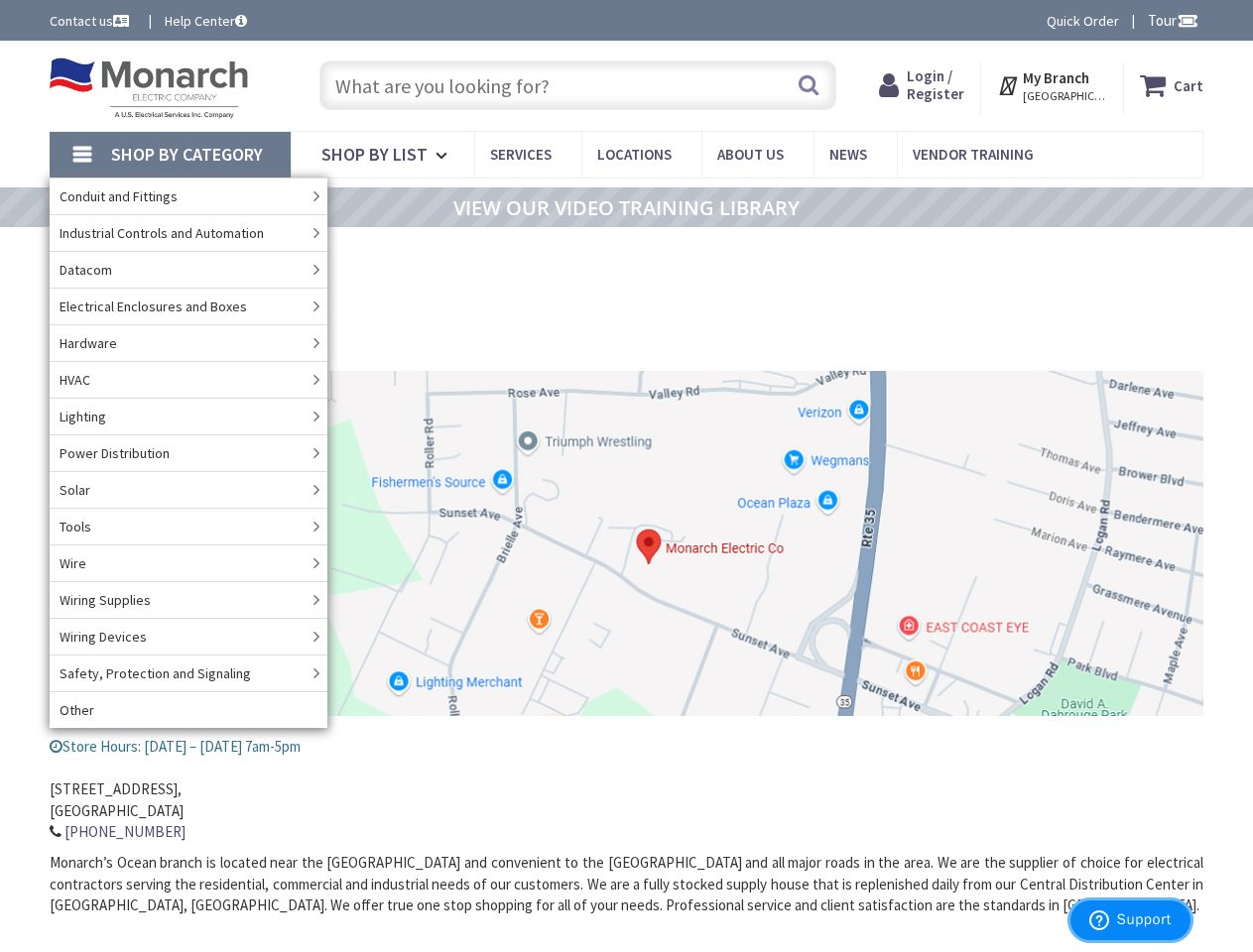 click on "Support" at bounding box center (1144, 919) 